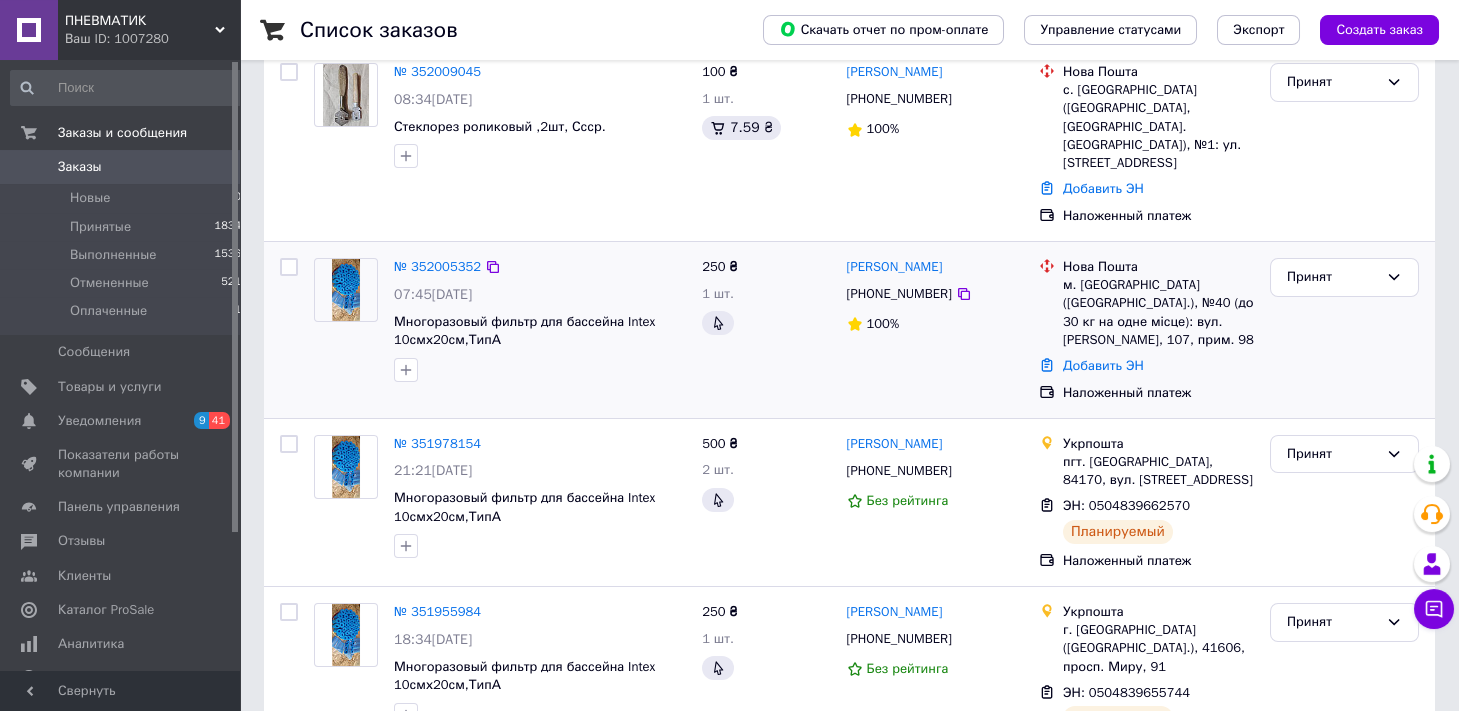 scroll, scrollTop: 331, scrollLeft: 0, axis: vertical 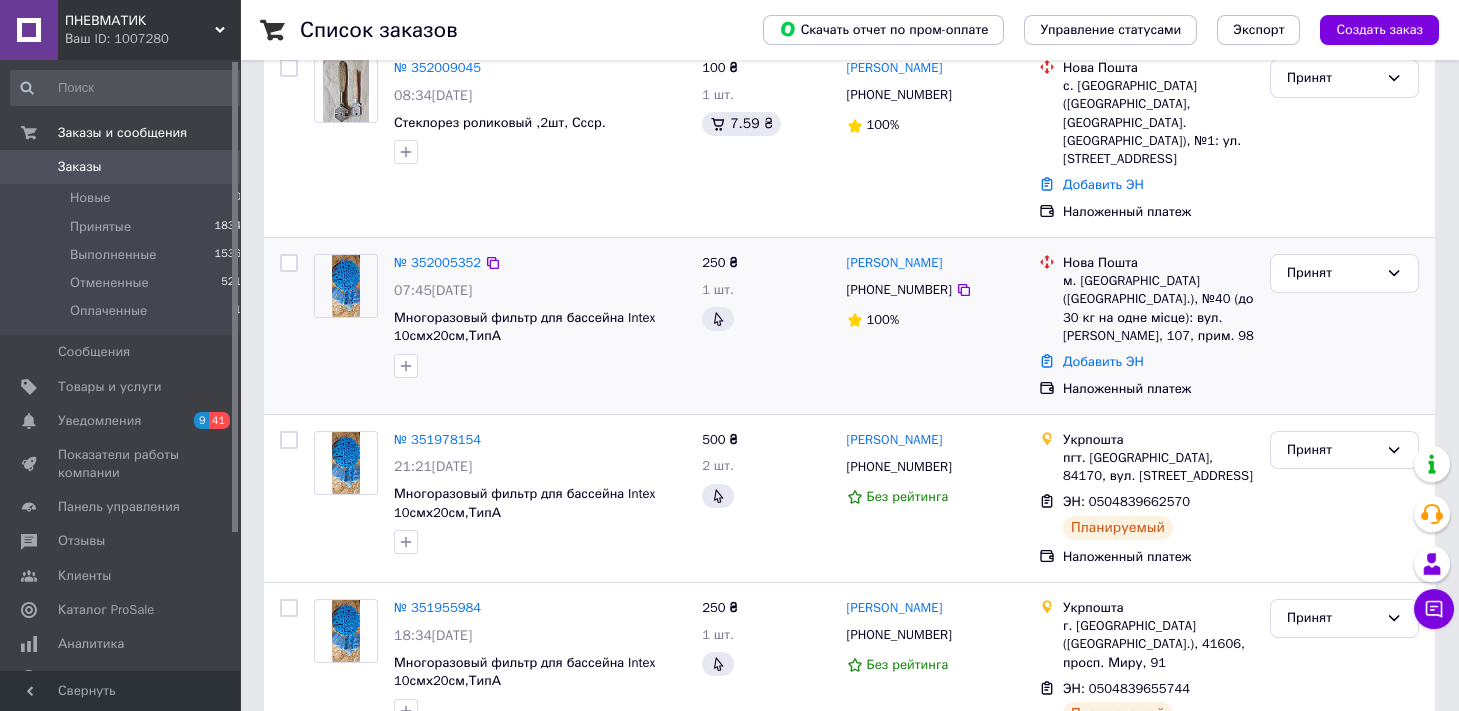 click on "[PERSON_NAME]" at bounding box center (935, 263) 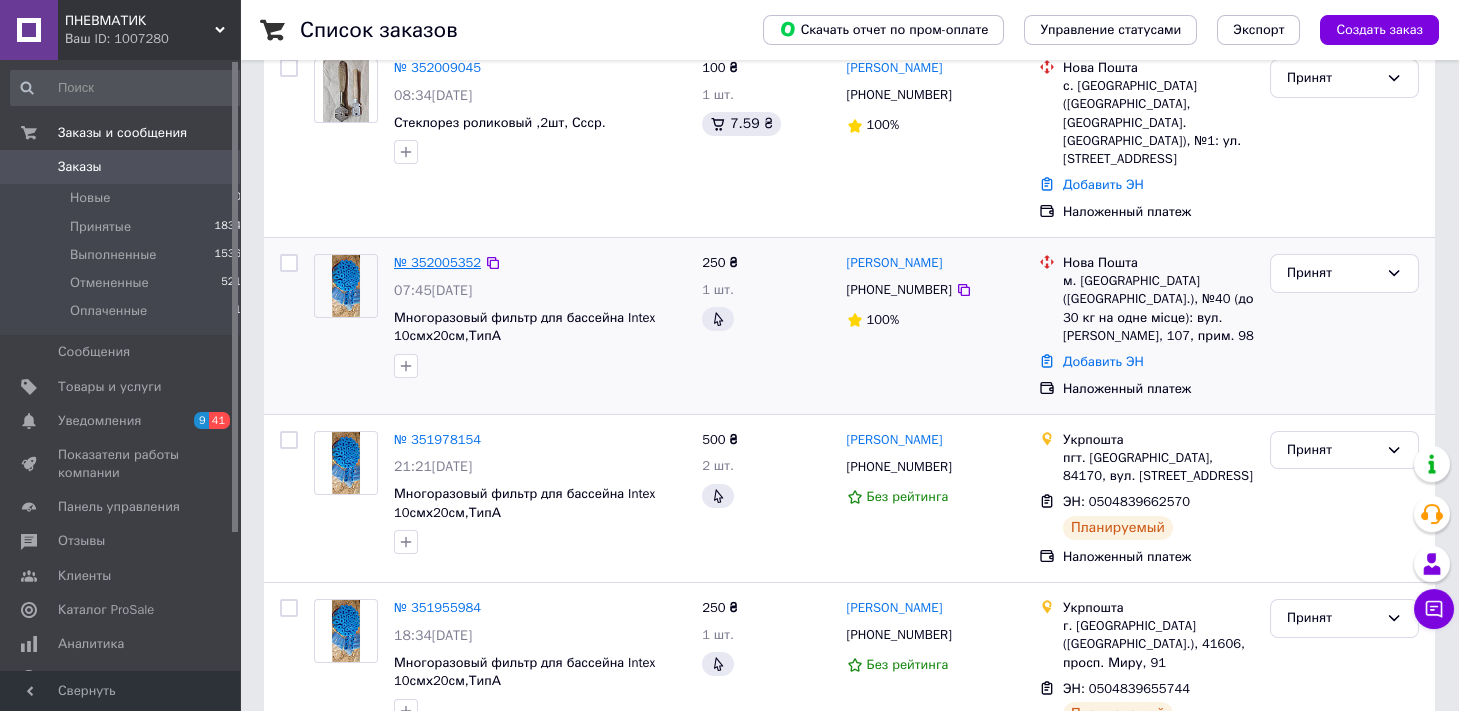 click on "№ 352005352" at bounding box center [437, 262] 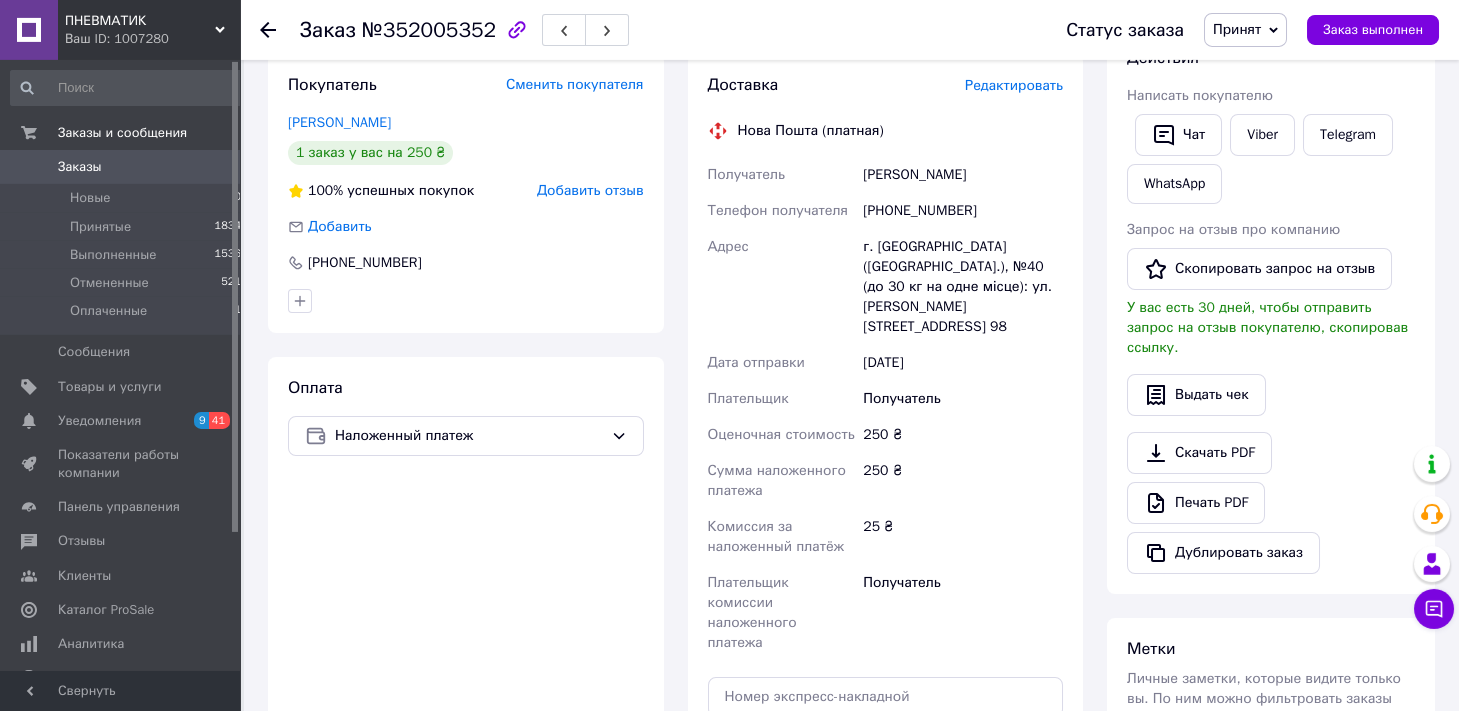 scroll, scrollTop: 331, scrollLeft: 0, axis: vertical 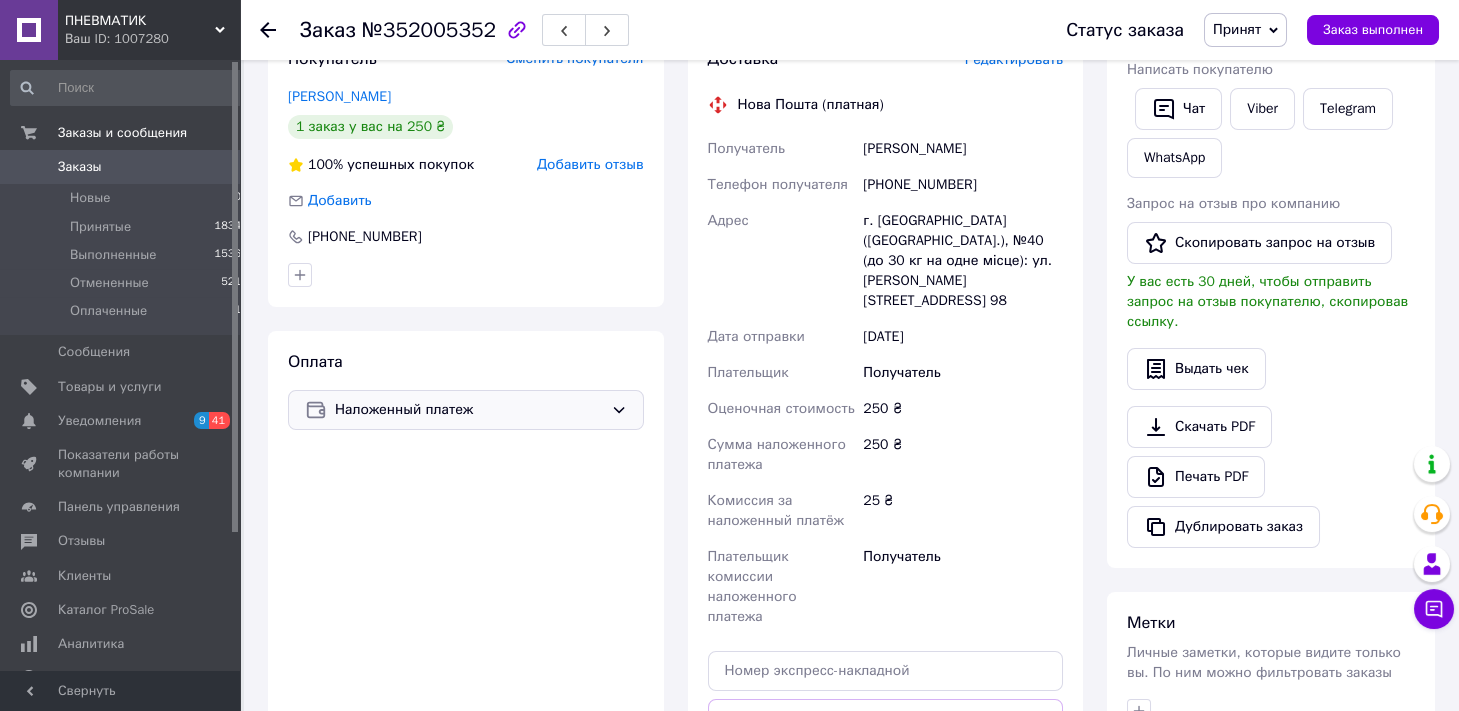 click 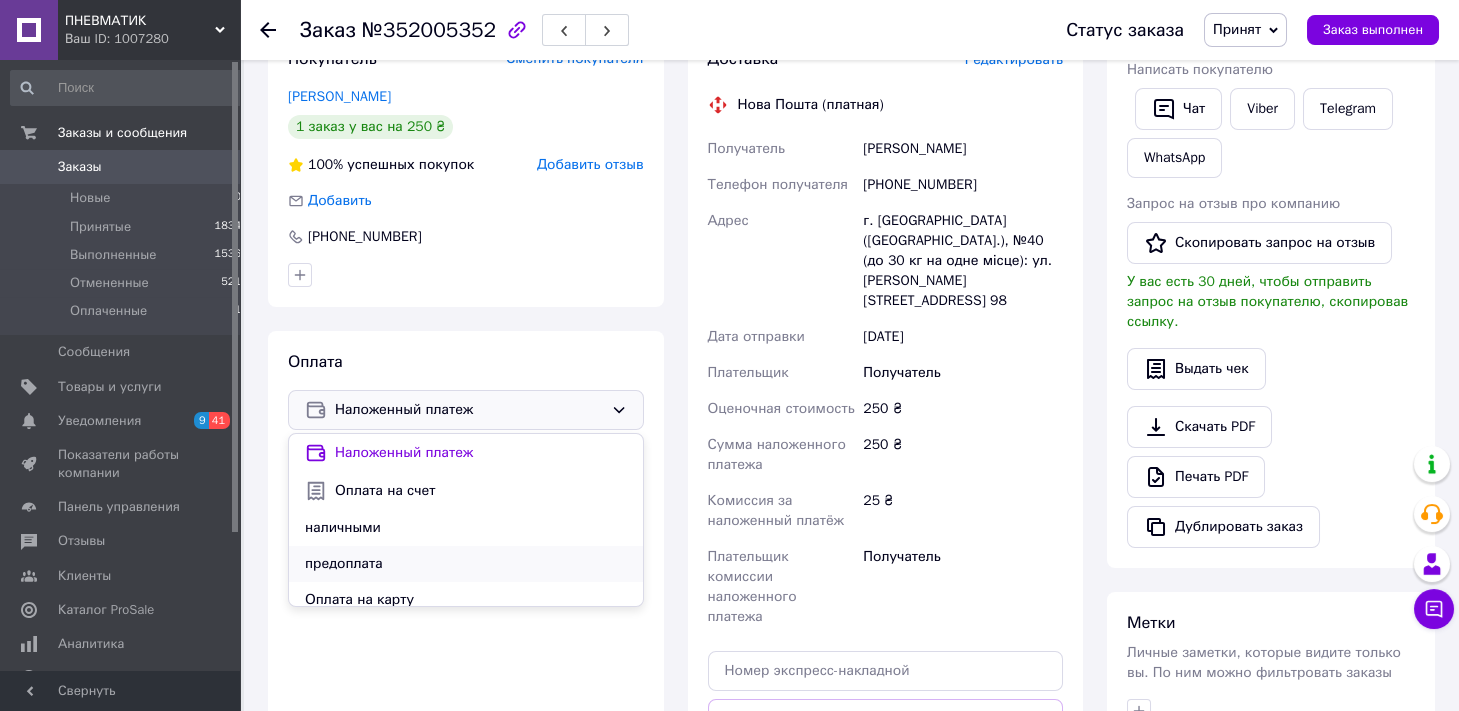 click on "предоплата" at bounding box center (466, 564) 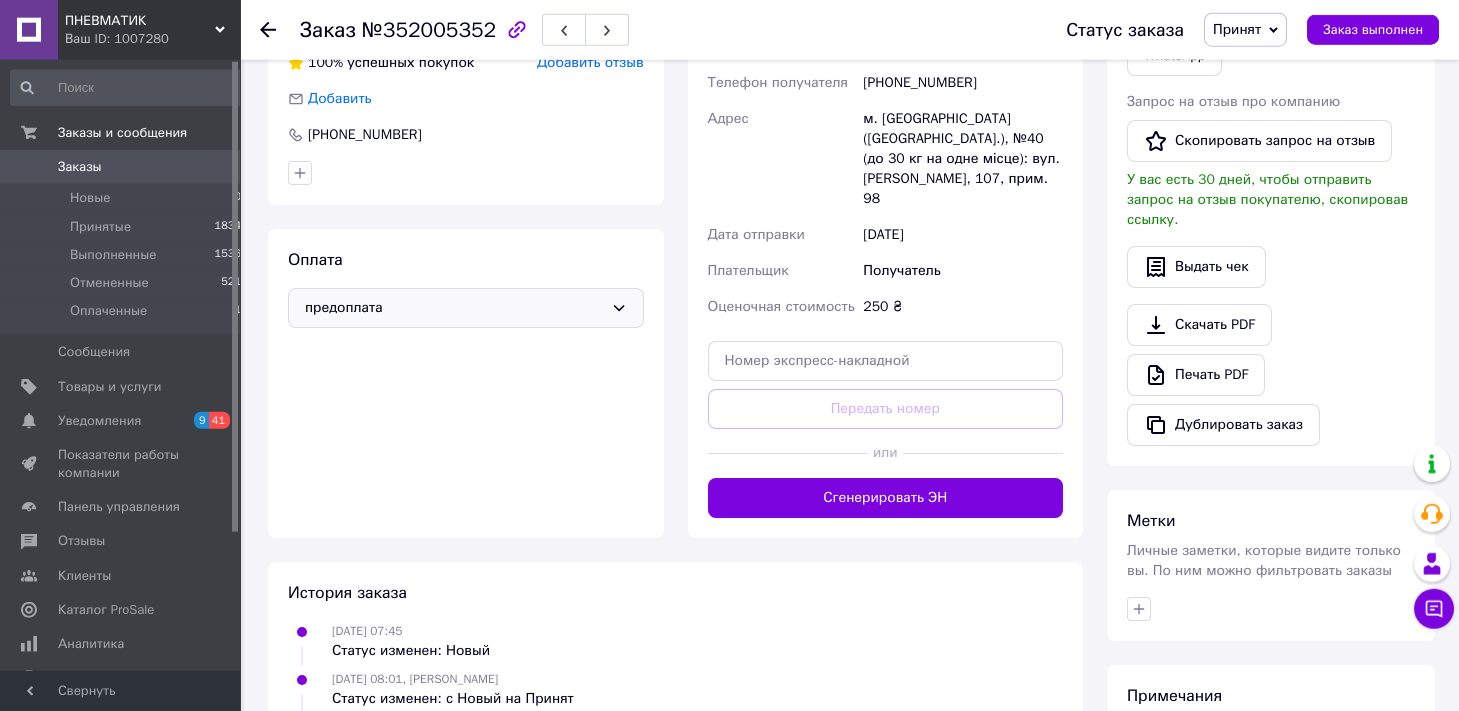 scroll, scrollTop: 441, scrollLeft: 0, axis: vertical 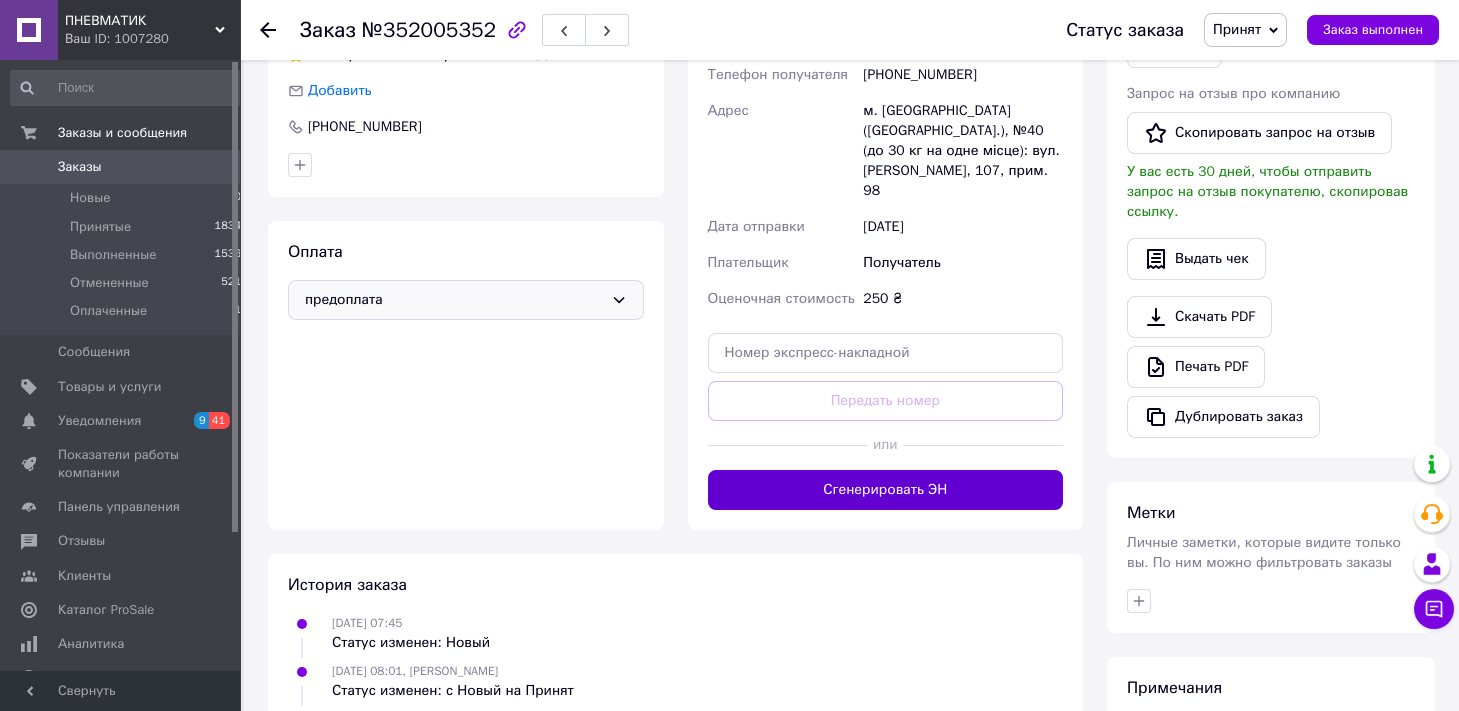 click on "Сгенерировать ЭН" at bounding box center [886, 490] 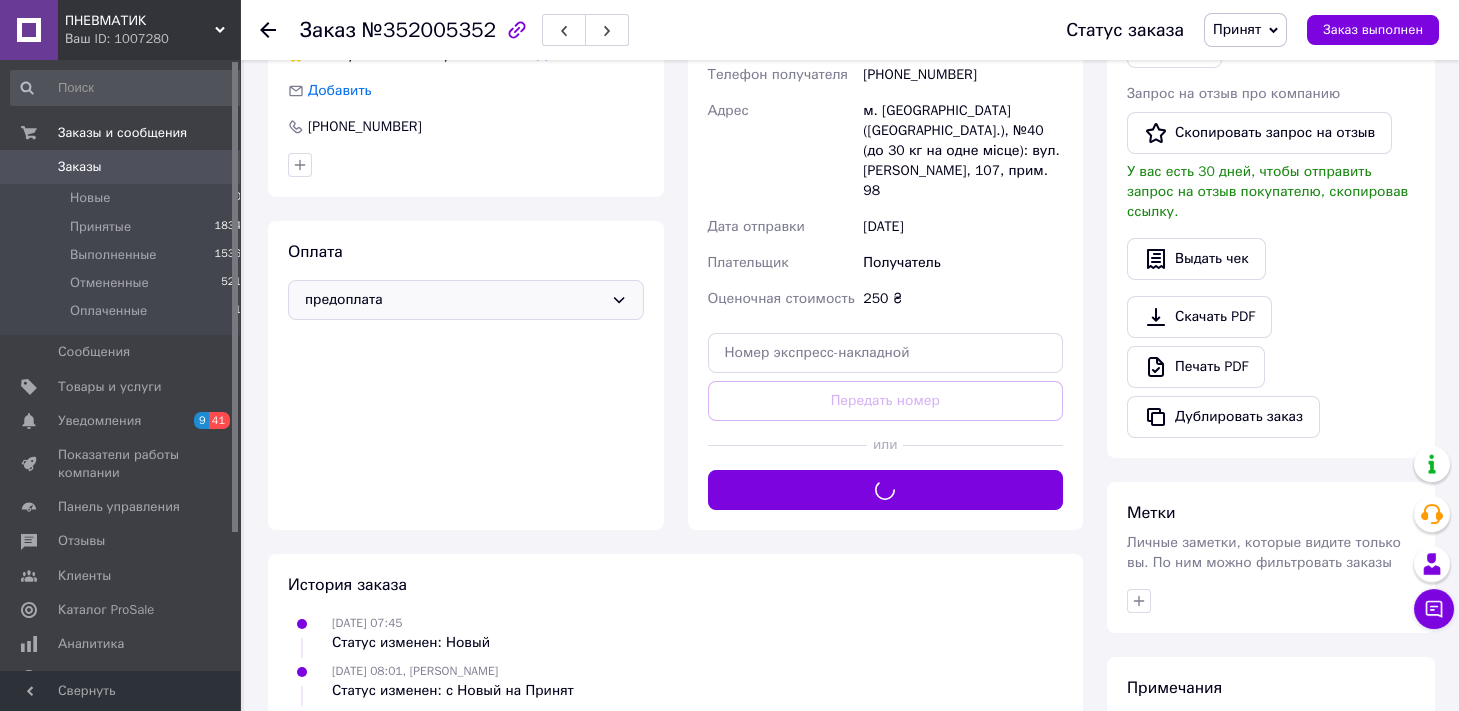scroll, scrollTop: 331, scrollLeft: 0, axis: vertical 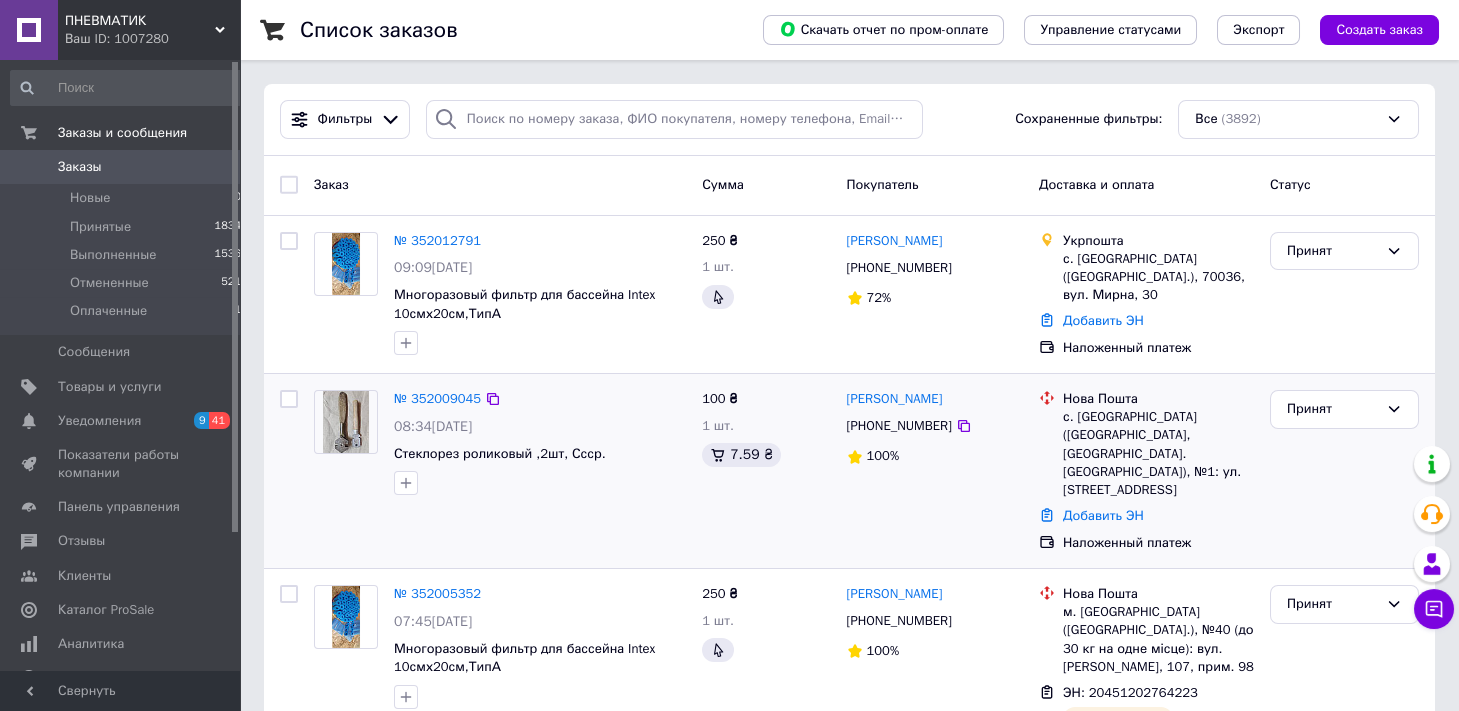 click on "№ 352009045" at bounding box center [540, 399] 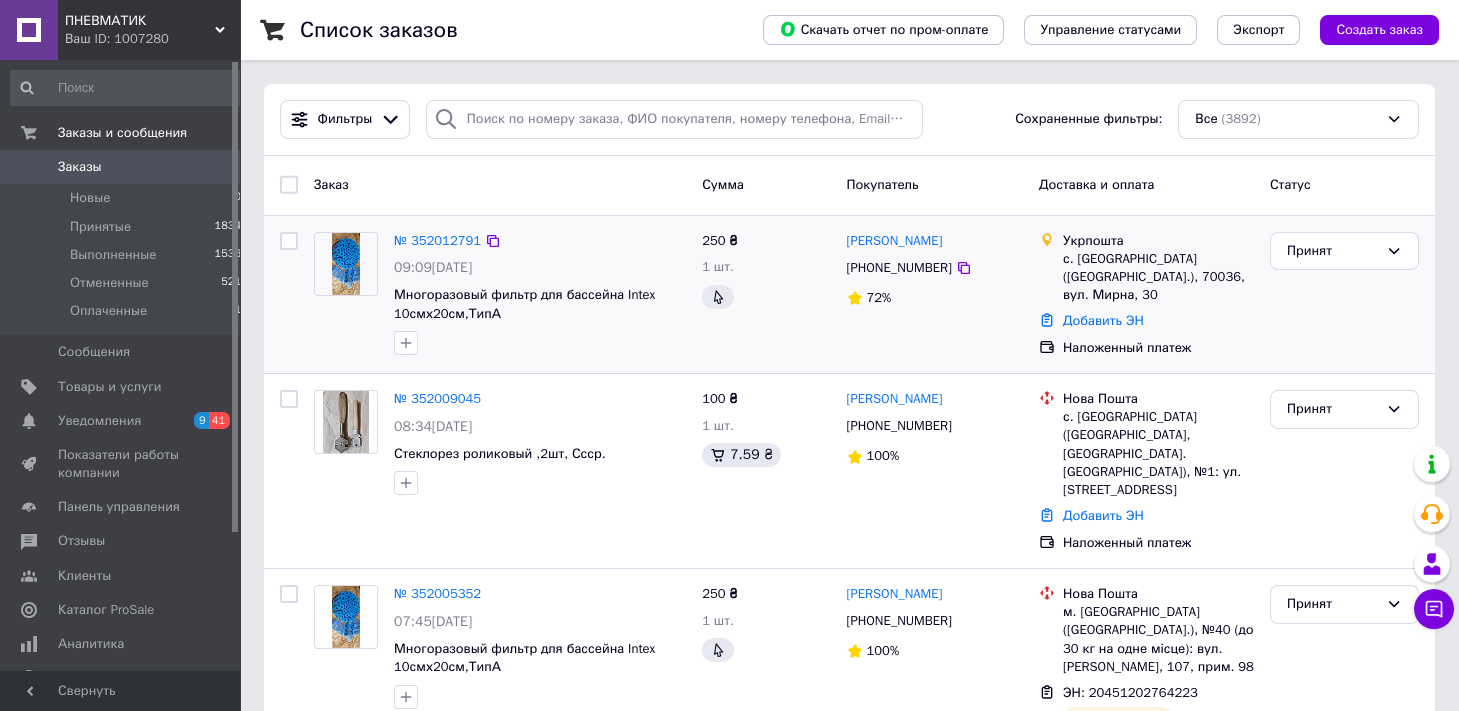 click on "№ 352012791" at bounding box center [540, 241] 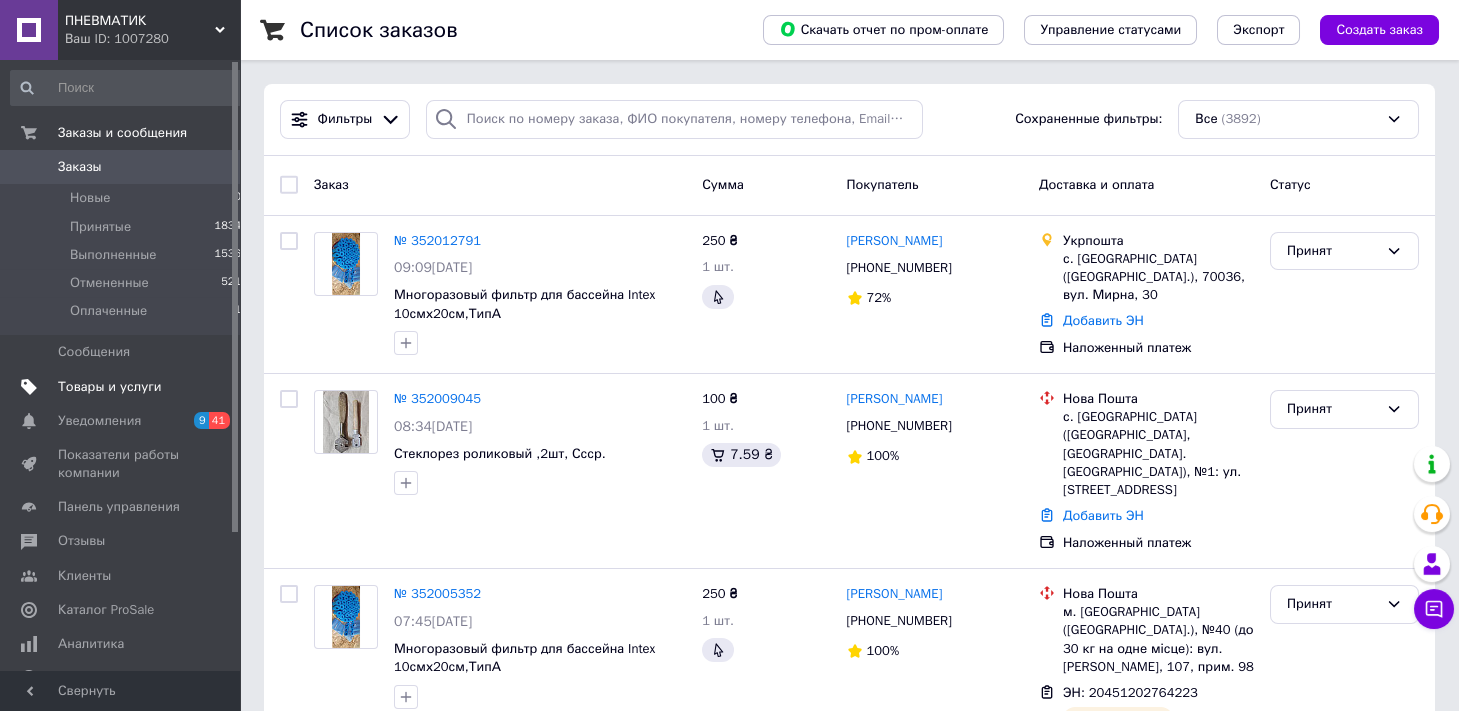 click on "Товары и услуги" at bounding box center (110, 387) 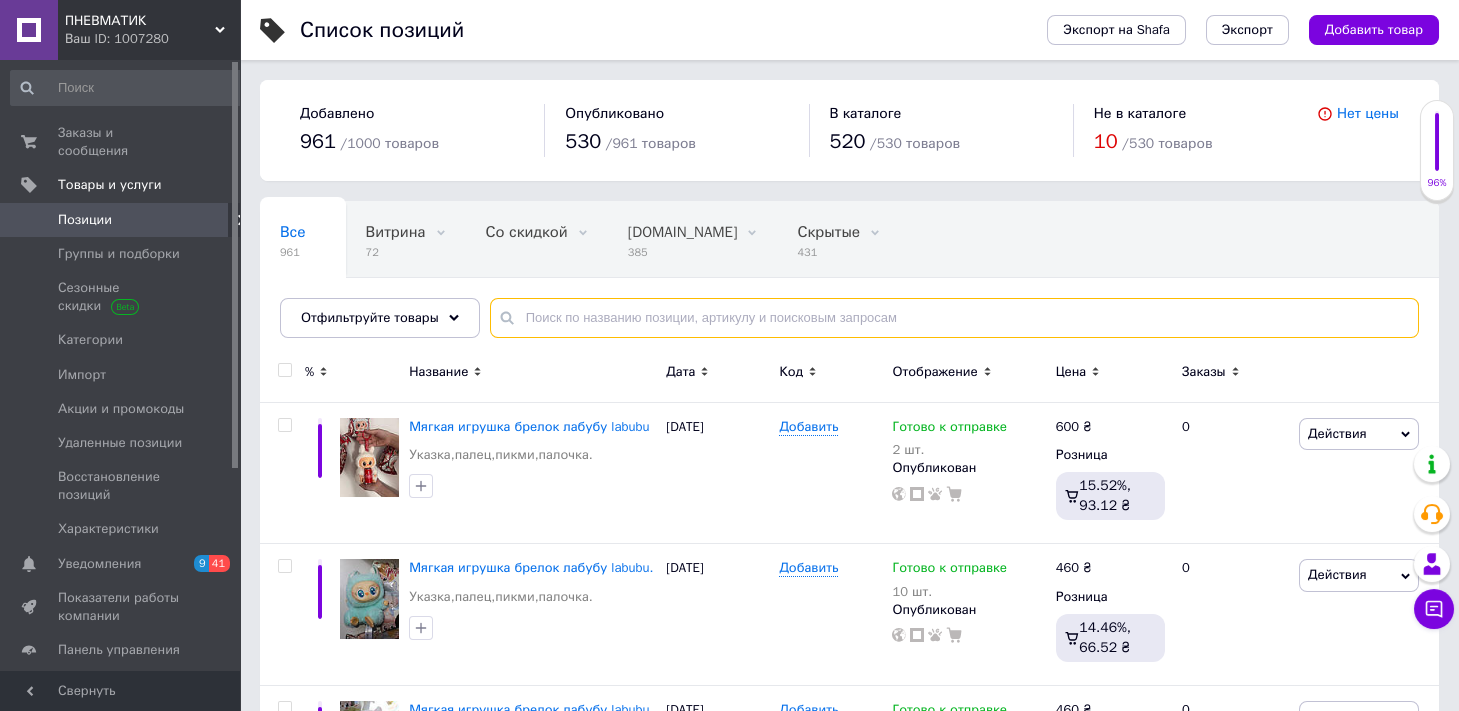 click at bounding box center [954, 318] 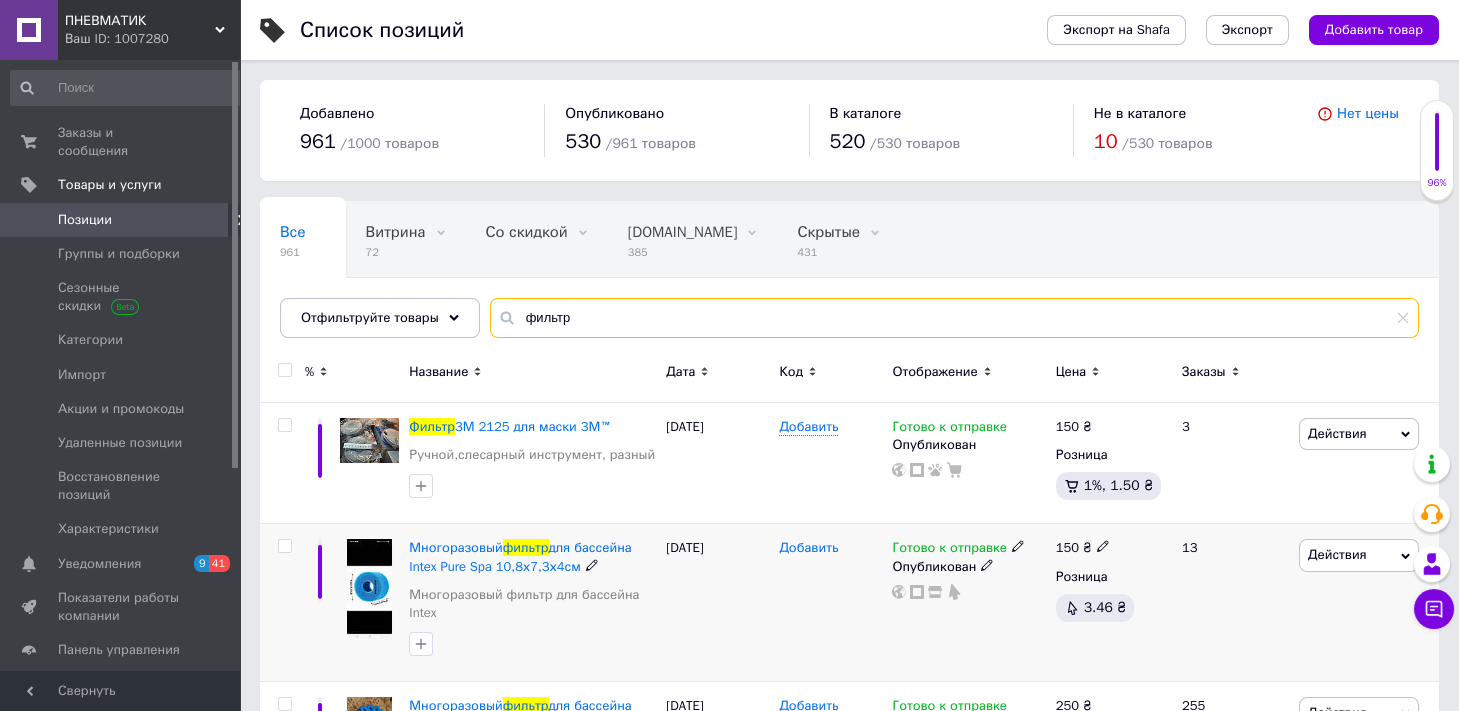 scroll, scrollTop: 110, scrollLeft: 0, axis: vertical 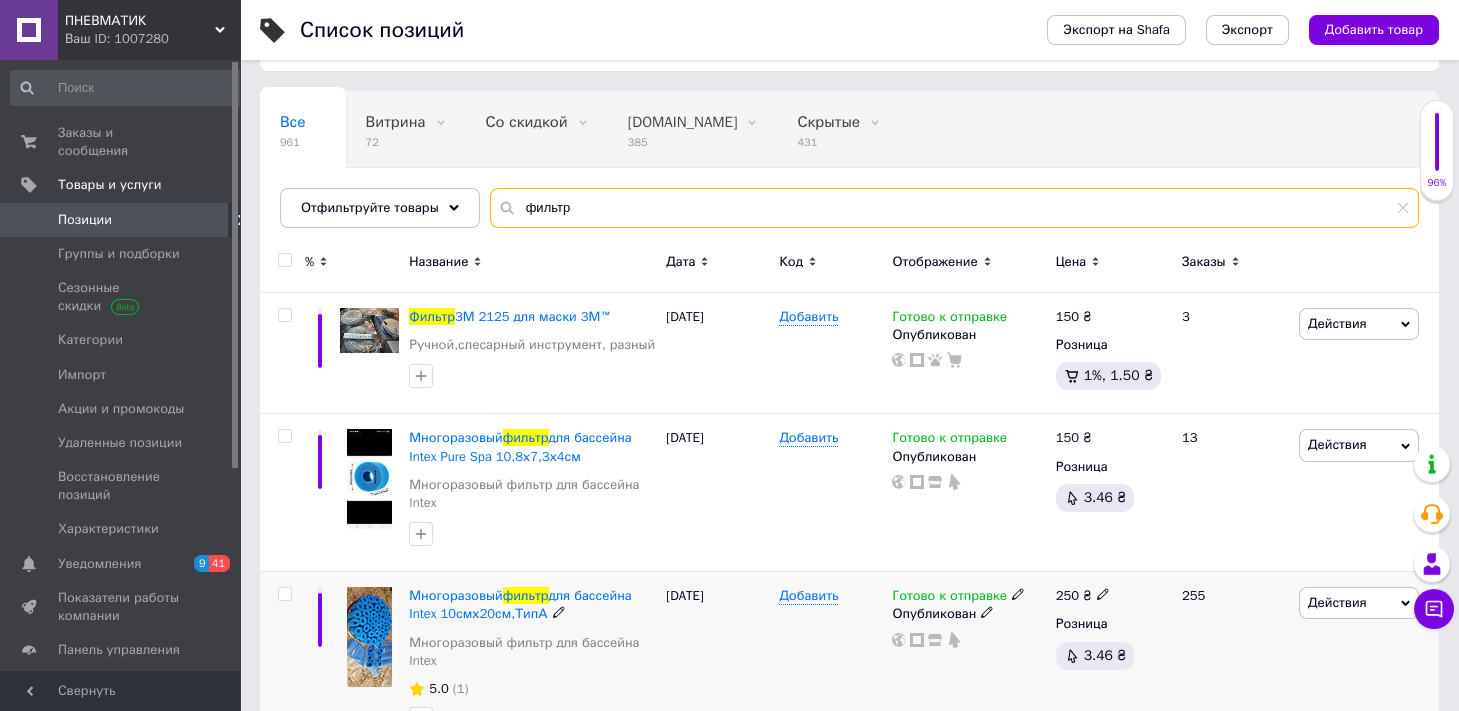 type on "фильтр" 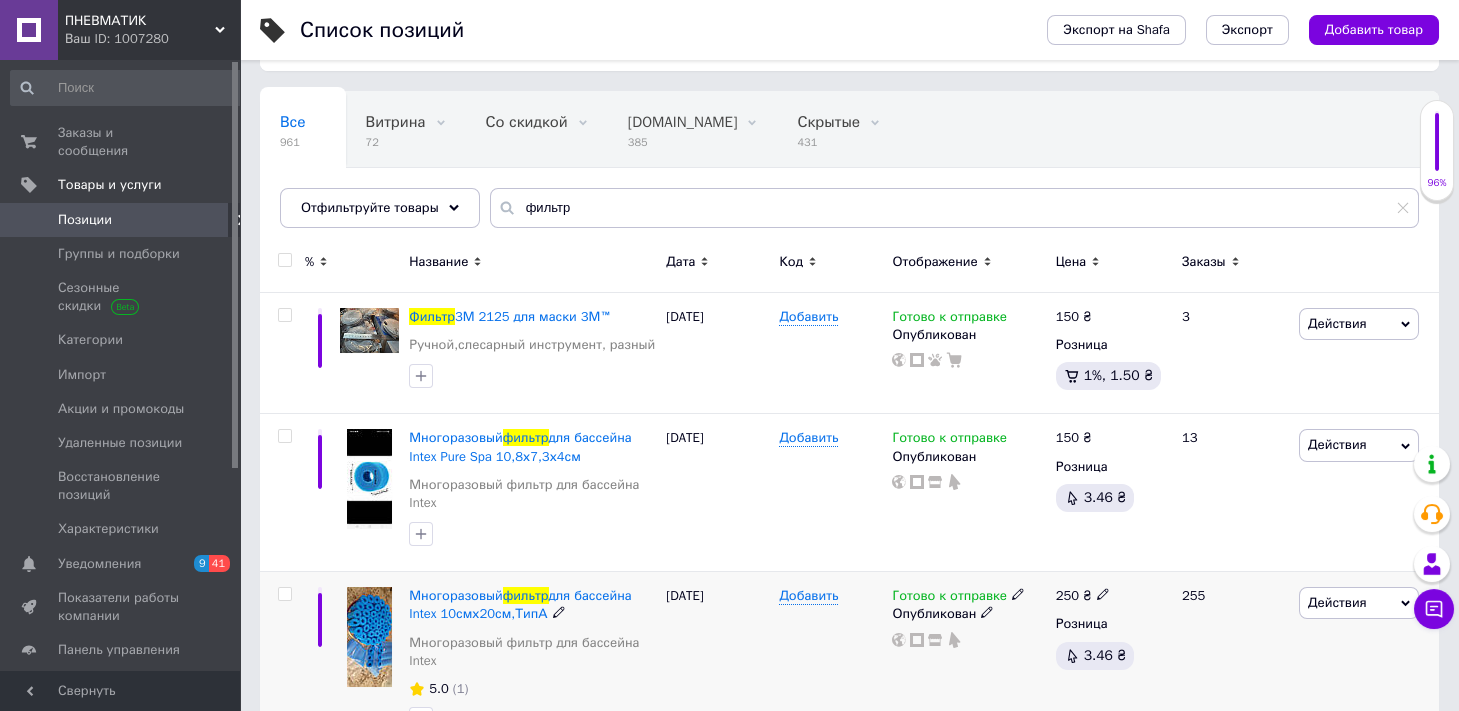 click on "Действия" at bounding box center (1337, 602) 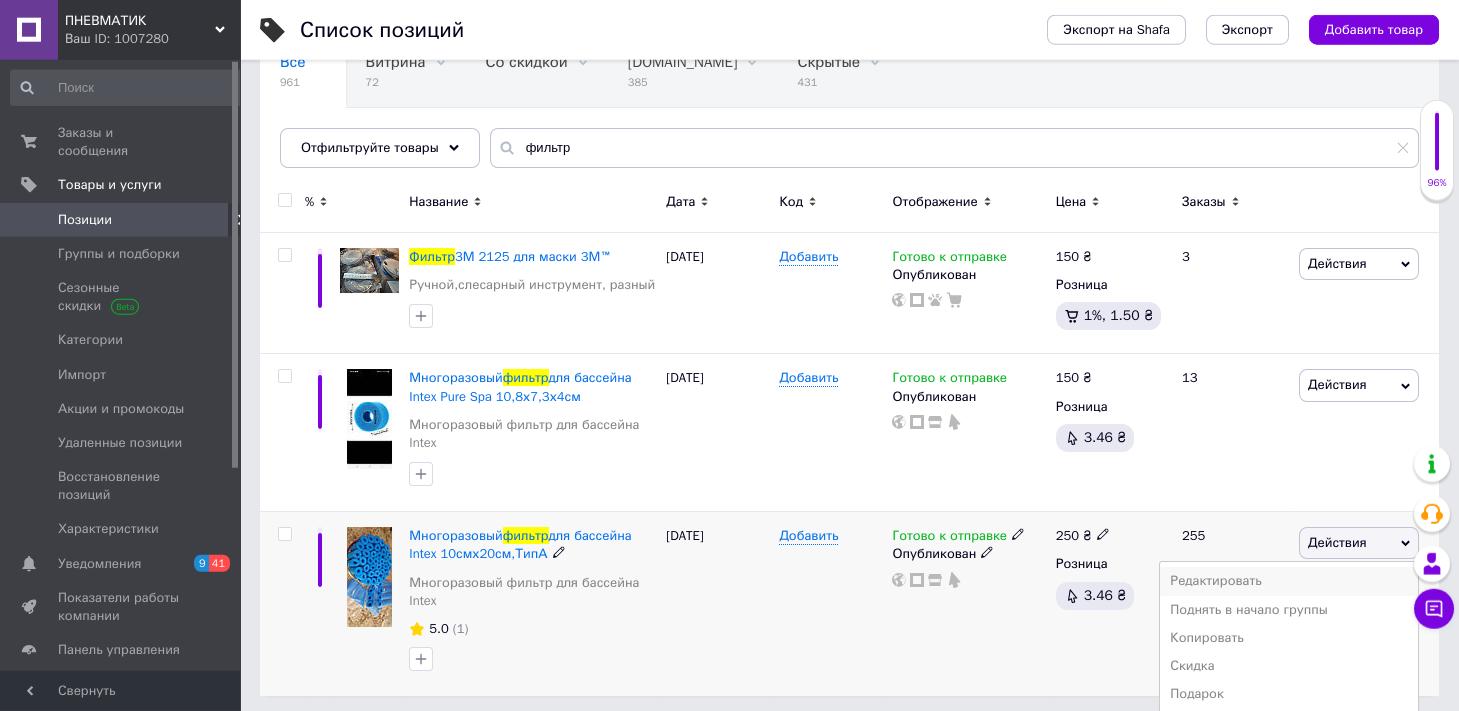 scroll, scrollTop: 220, scrollLeft: 0, axis: vertical 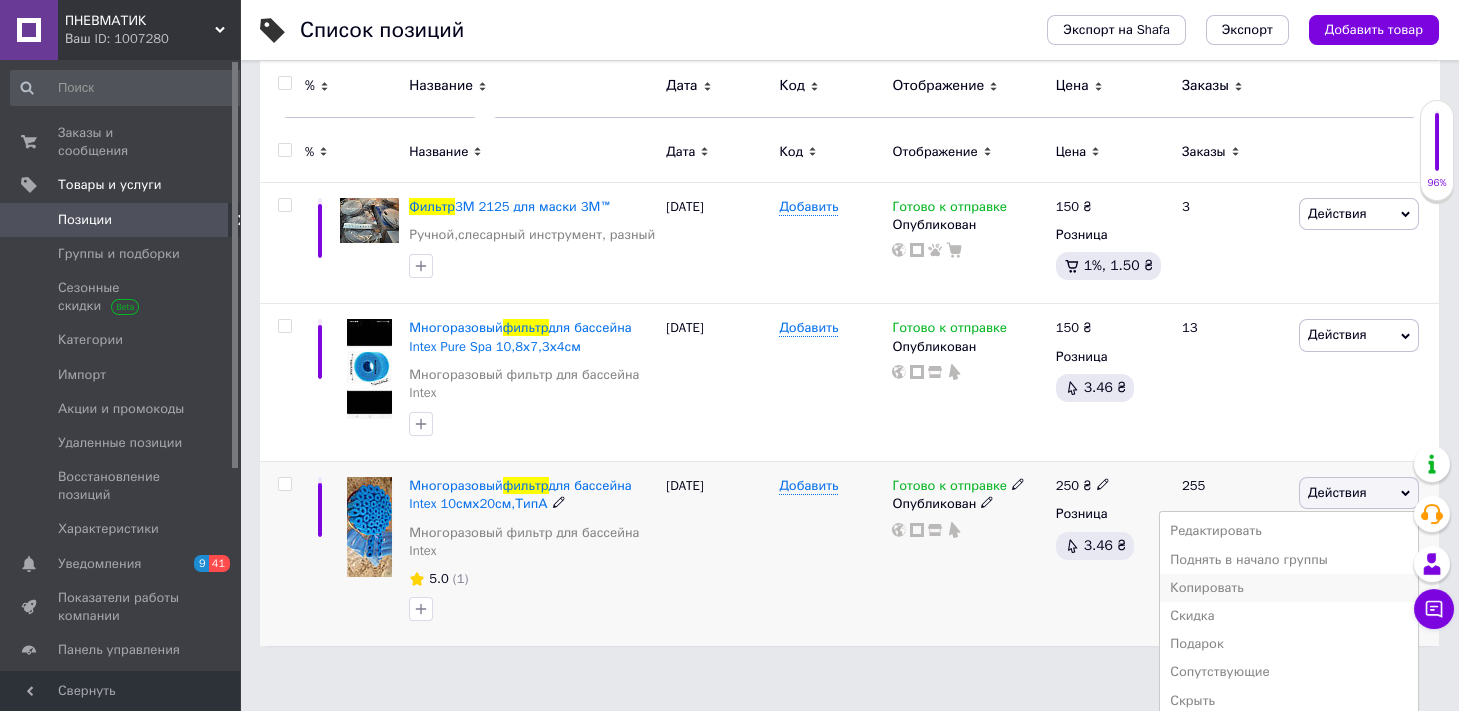 click on "Копировать" at bounding box center (1289, 588) 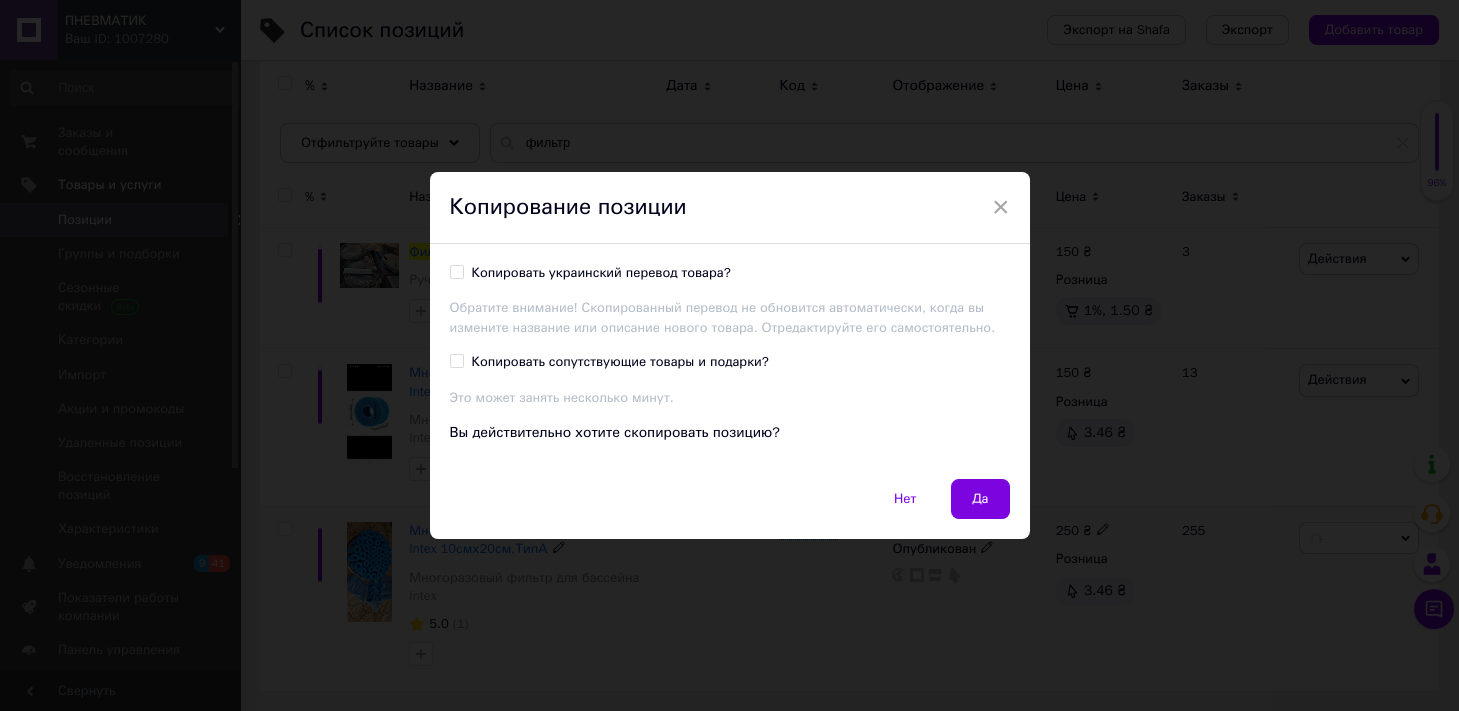 scroll, scrollTop: 173, scrollLeft: 0, axis: vertical 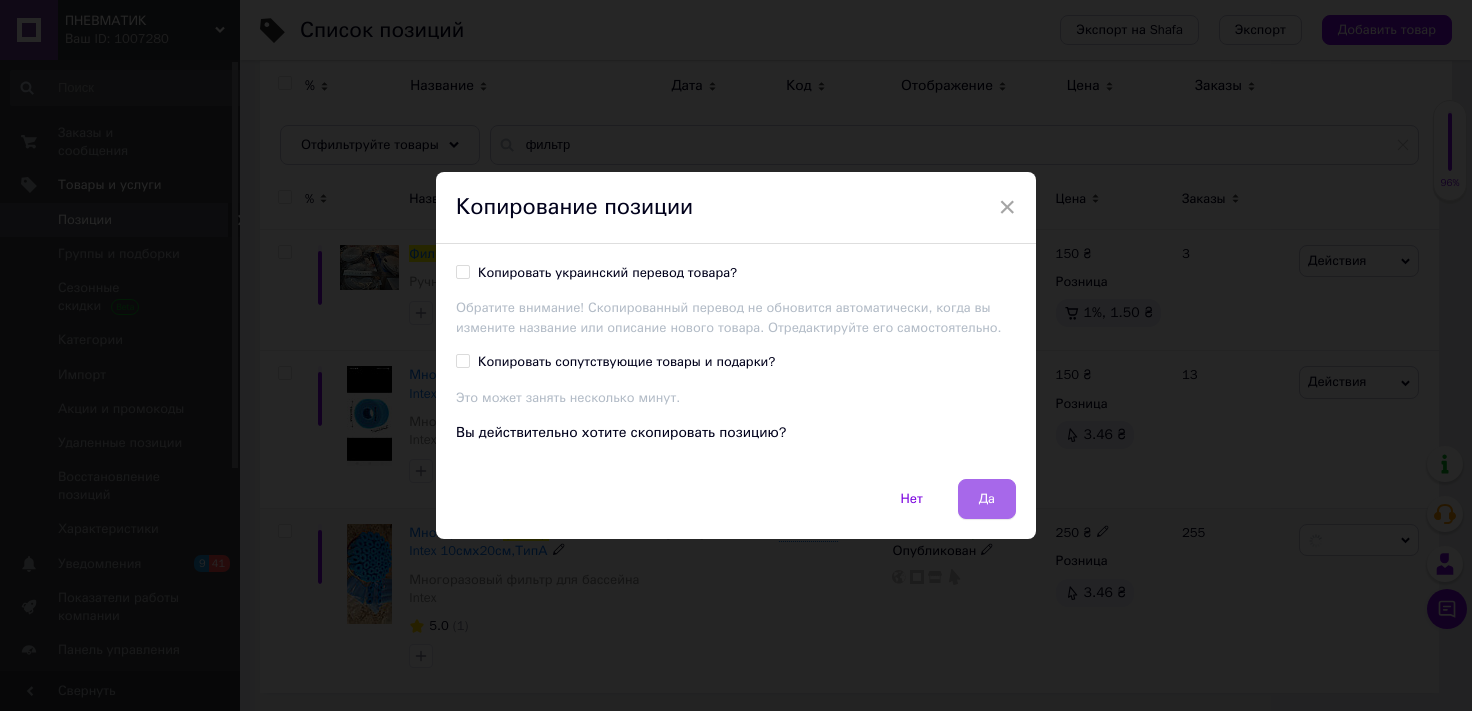 click on "Да" at bounding box center [987, 499] 